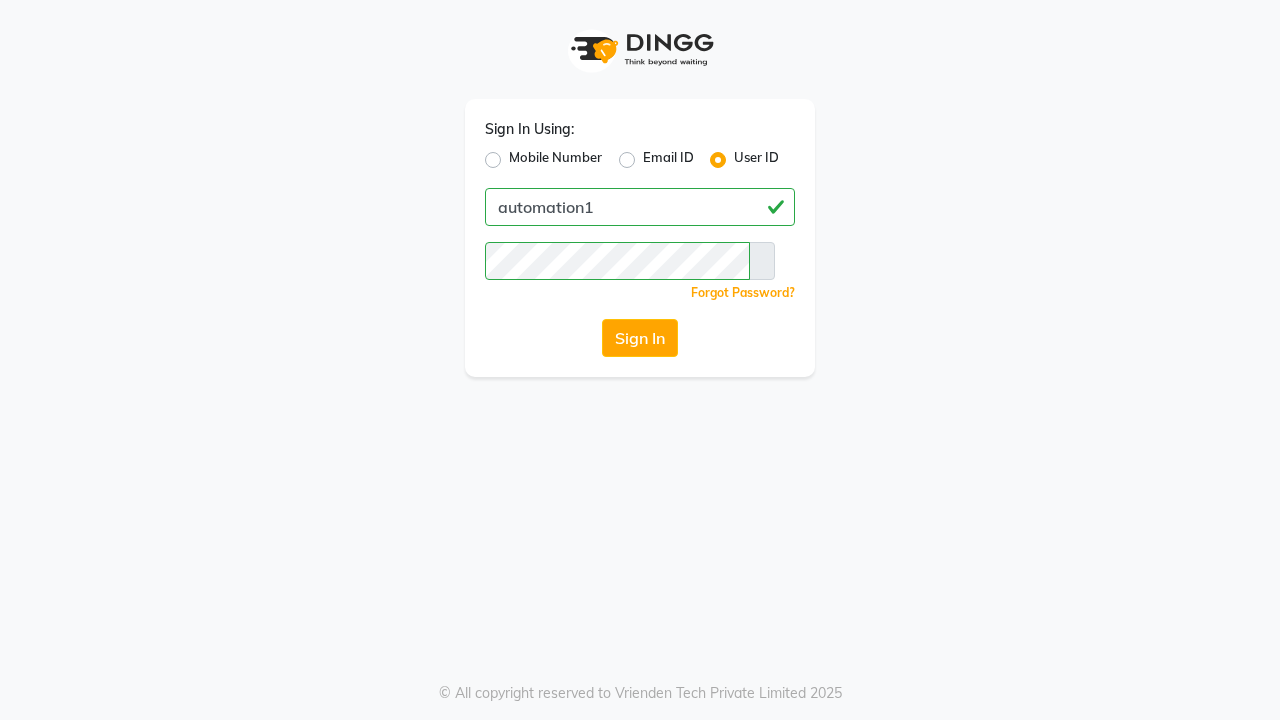 scroll, scrollTop: 0, scrollLeft: 0, axis: both 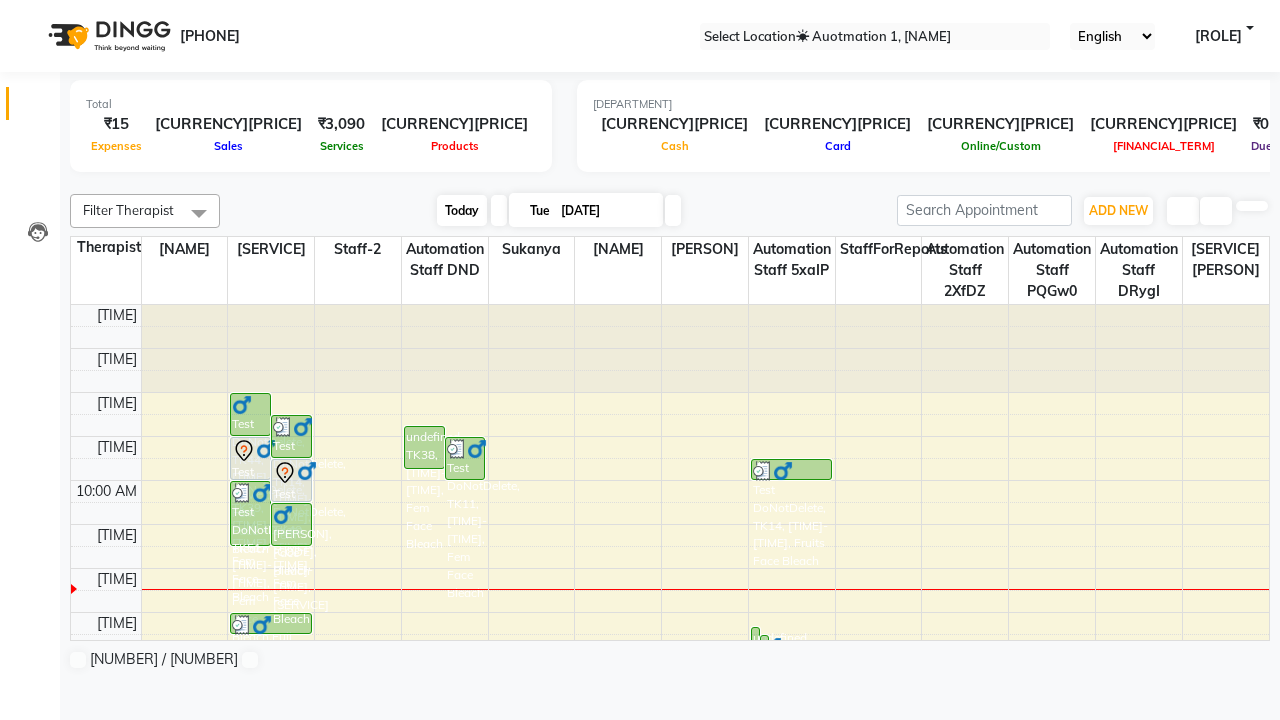 click on "Today" at bounding box center [462, 210] 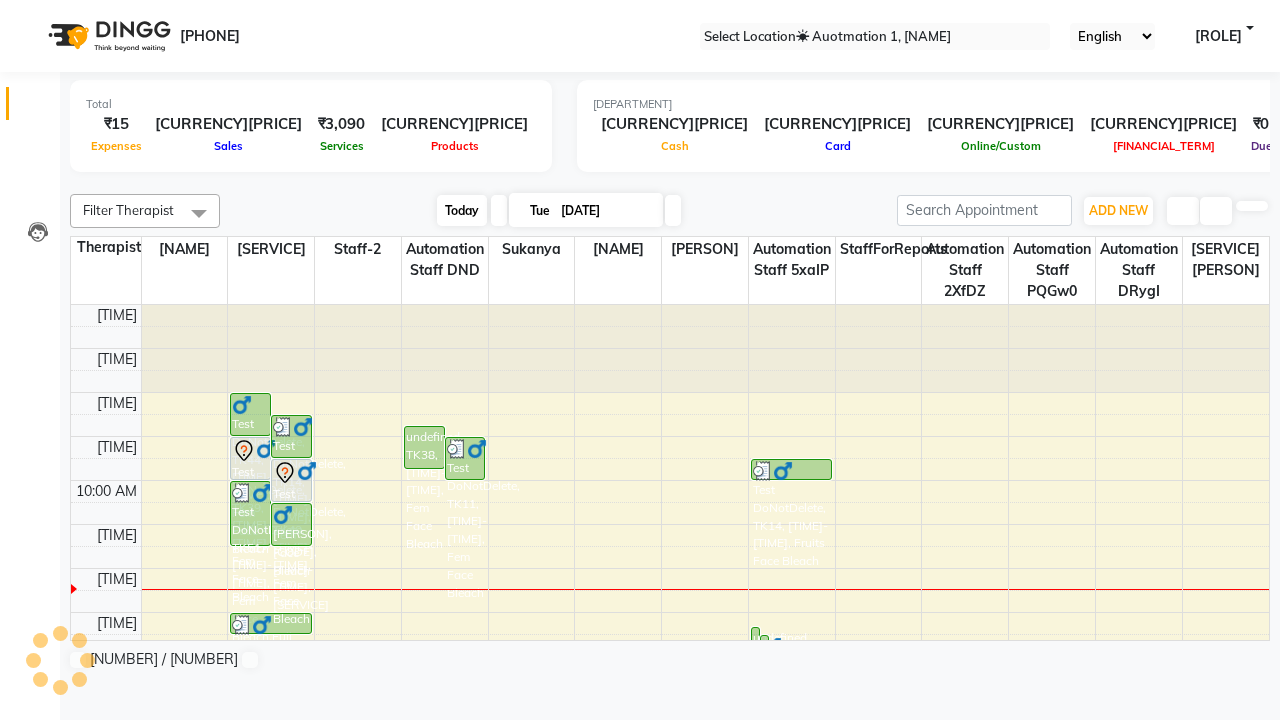 scroll, scrollTop: 265, scrollLeft: 0, axis: vertical 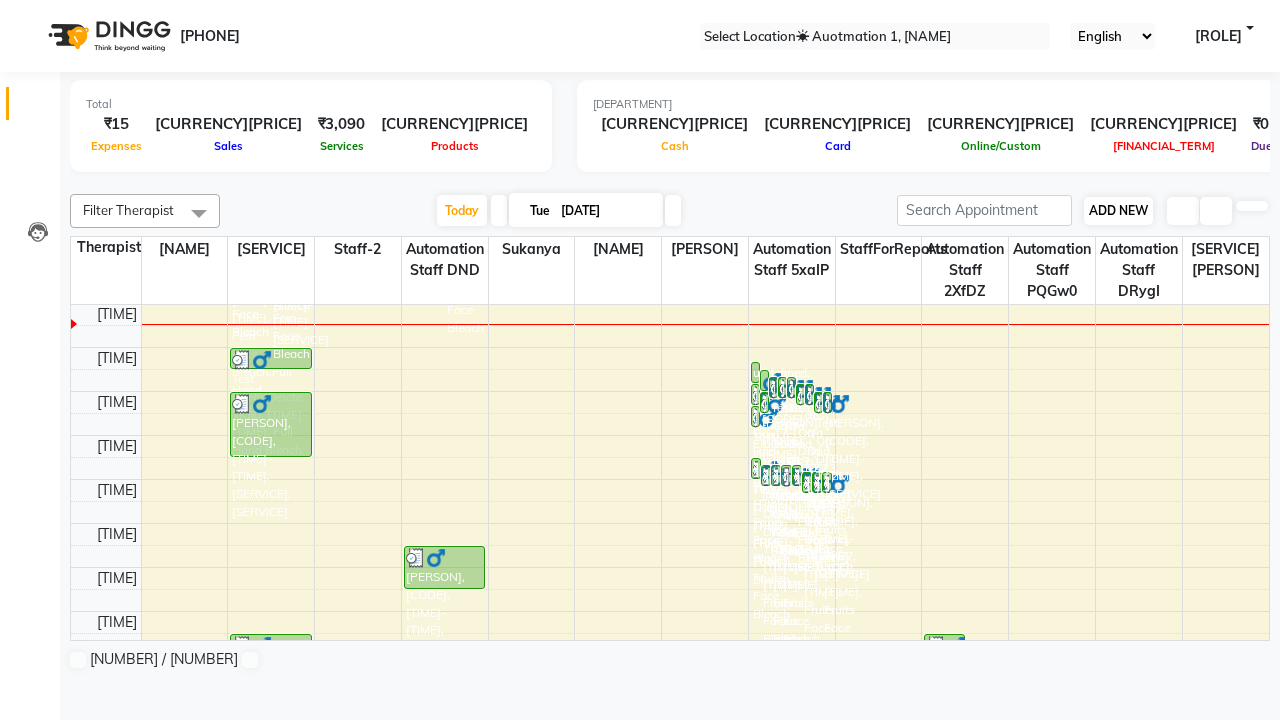click on "ADD NEW" at bounding box center [1118, 210] 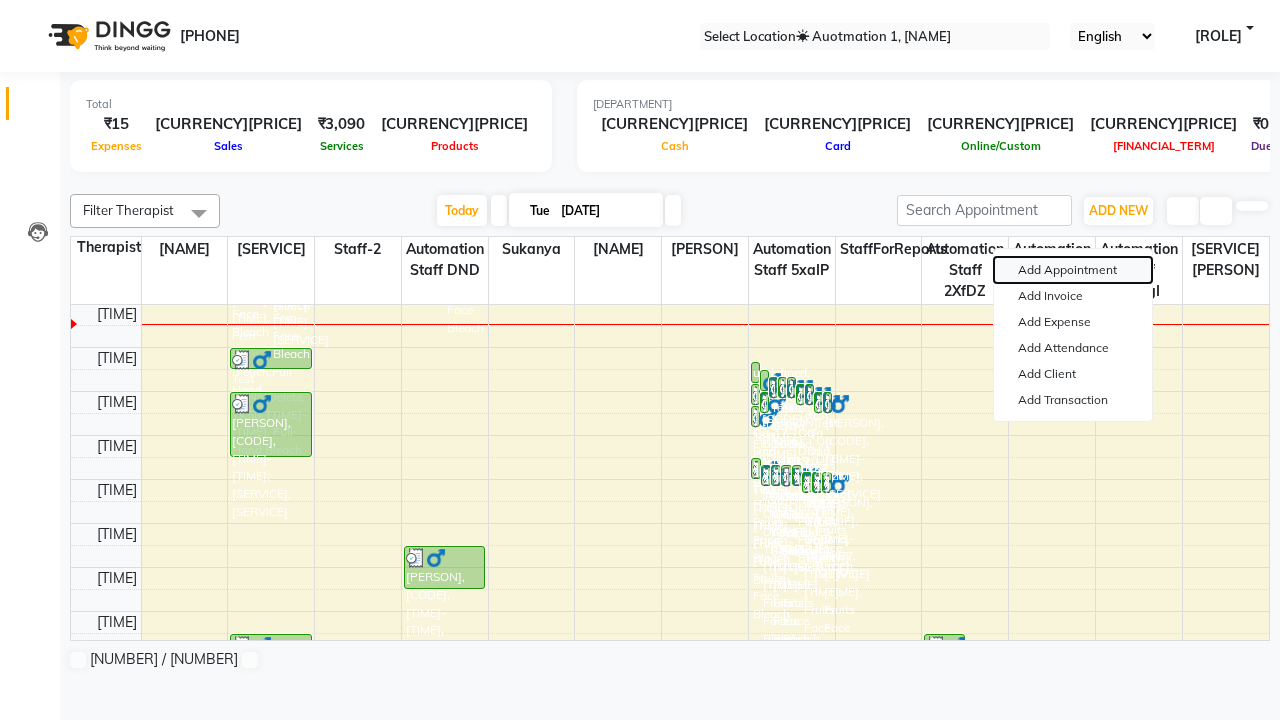 click on "Add Appointment" at bounding box center (1073, 270) 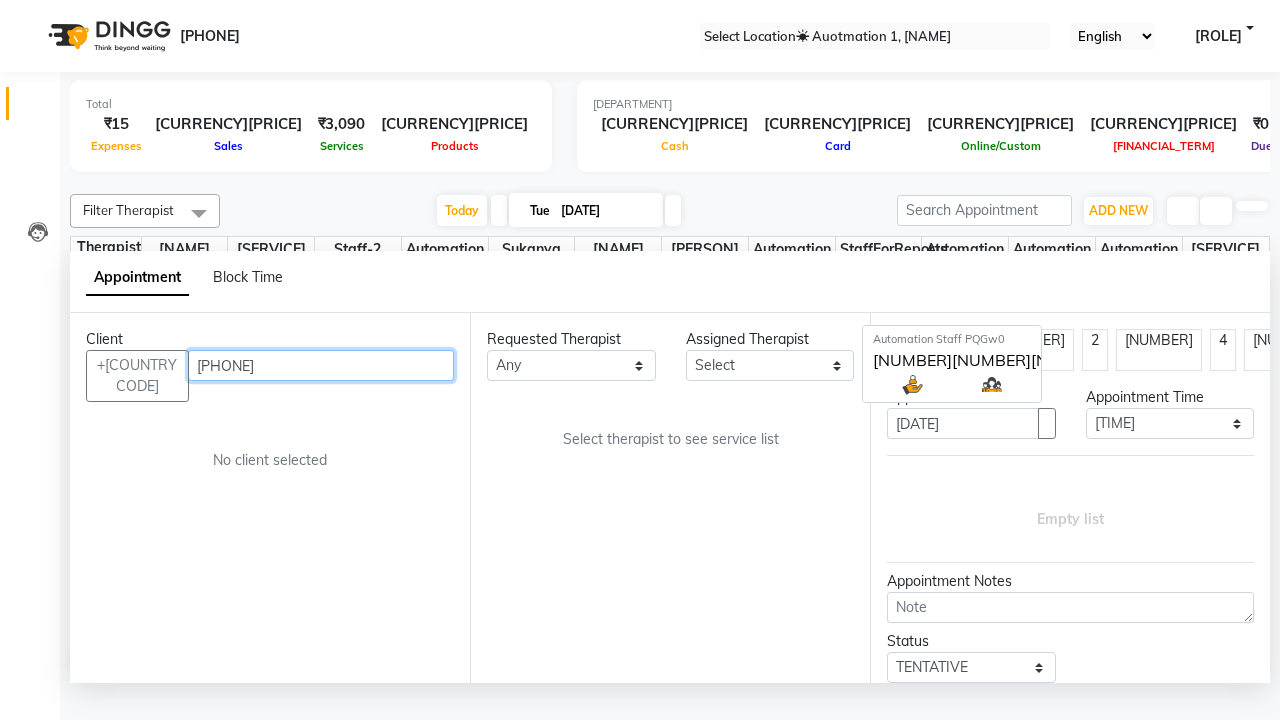 scroll, scrollTop: 1, scrollLeft: 0, axis: vertical 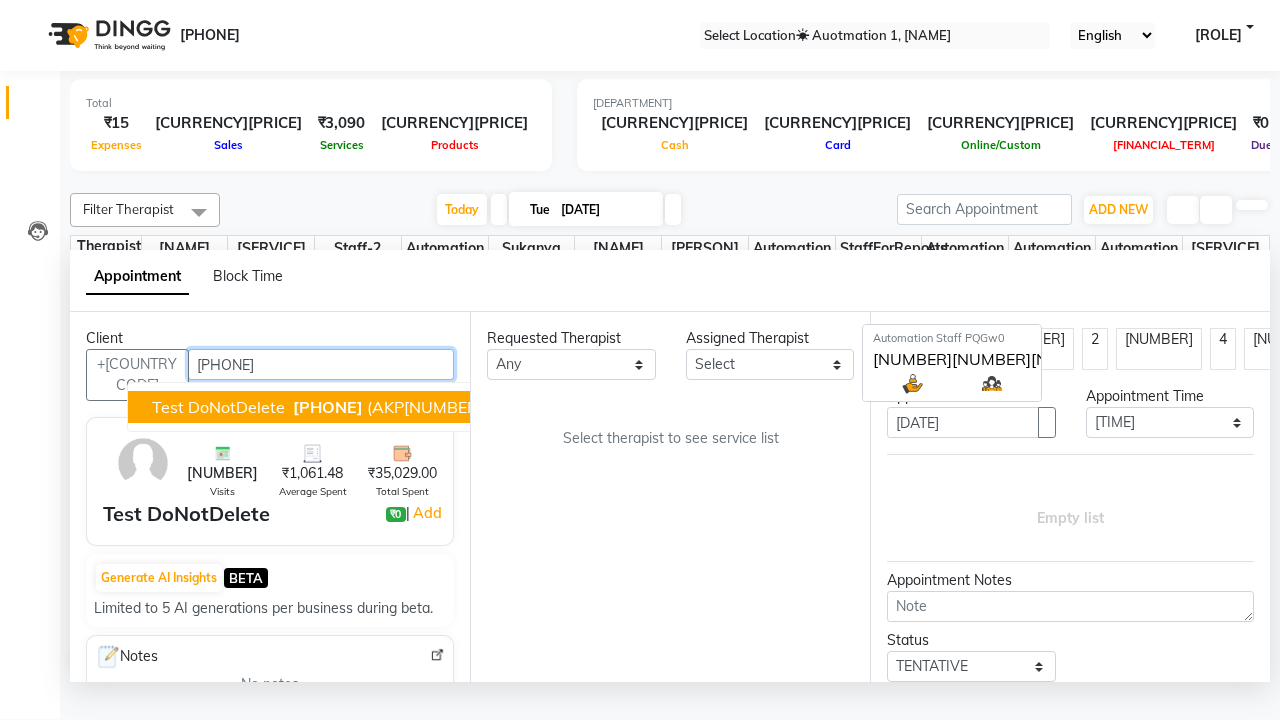 click on "[PHONE]" at bounding box center [328, 407] 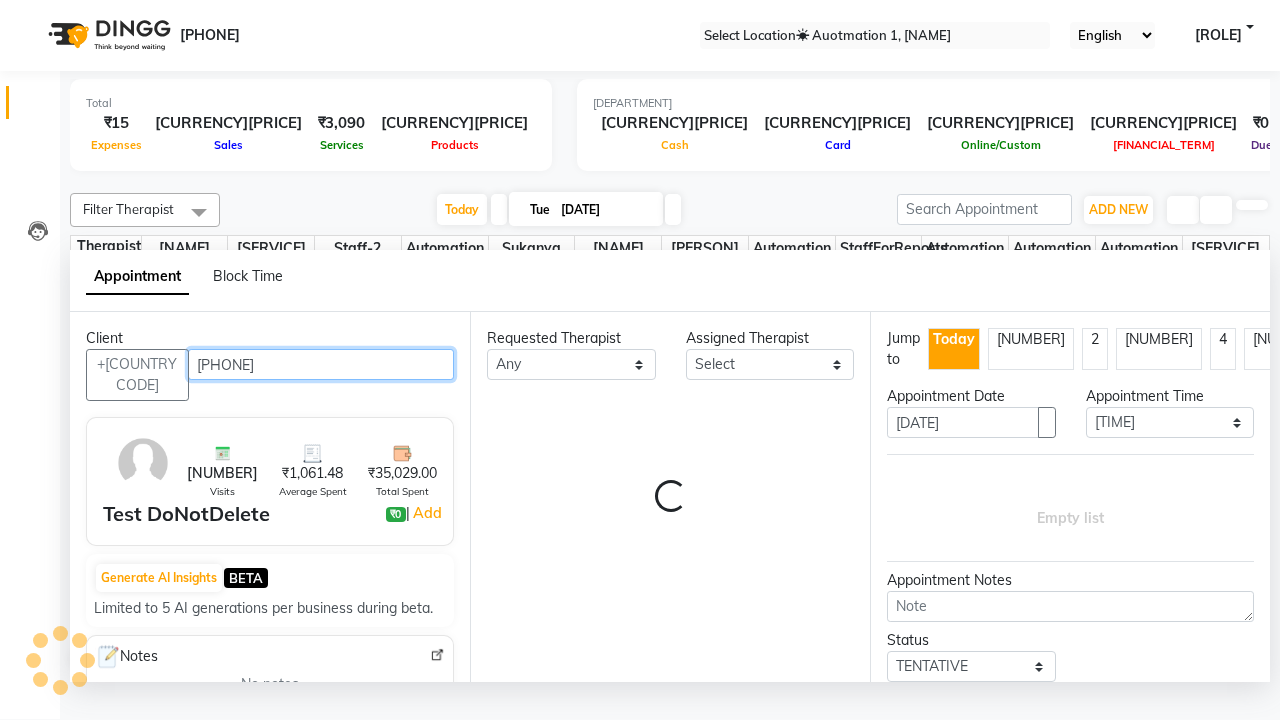 scroll, scrollTop: 0, scrollLeft: 0, axis: both 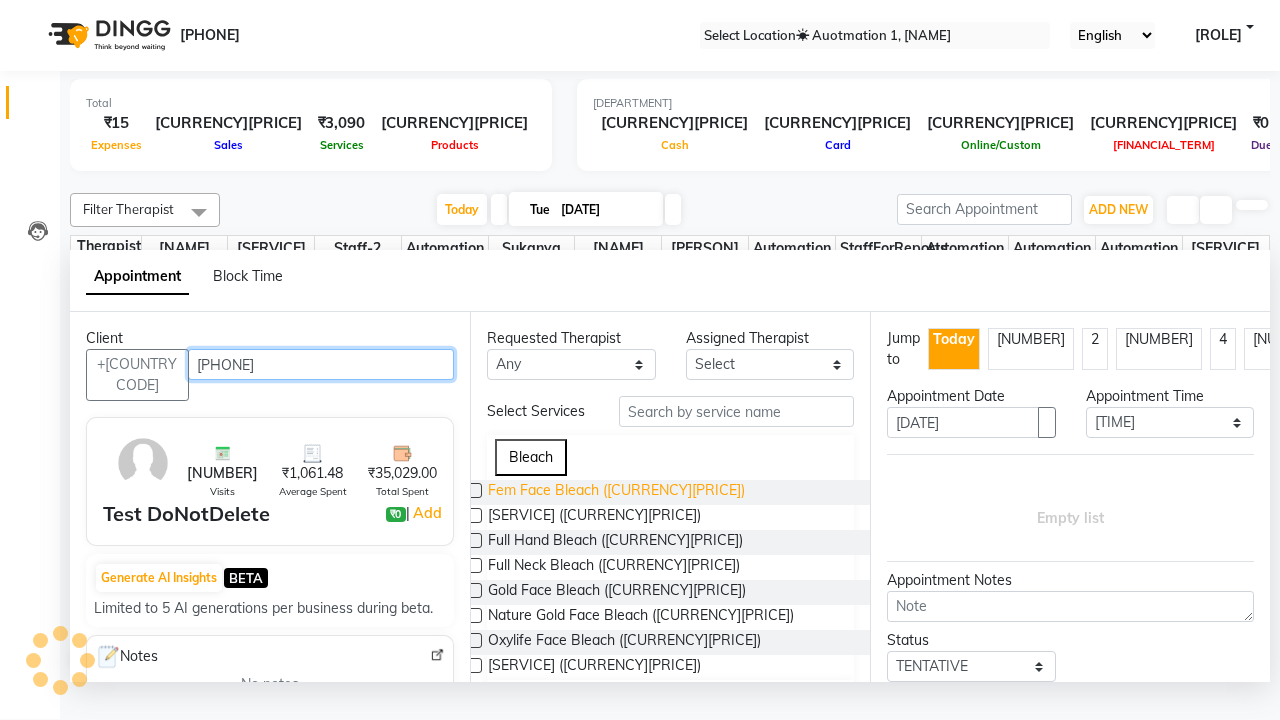 type on "[PHONE]" 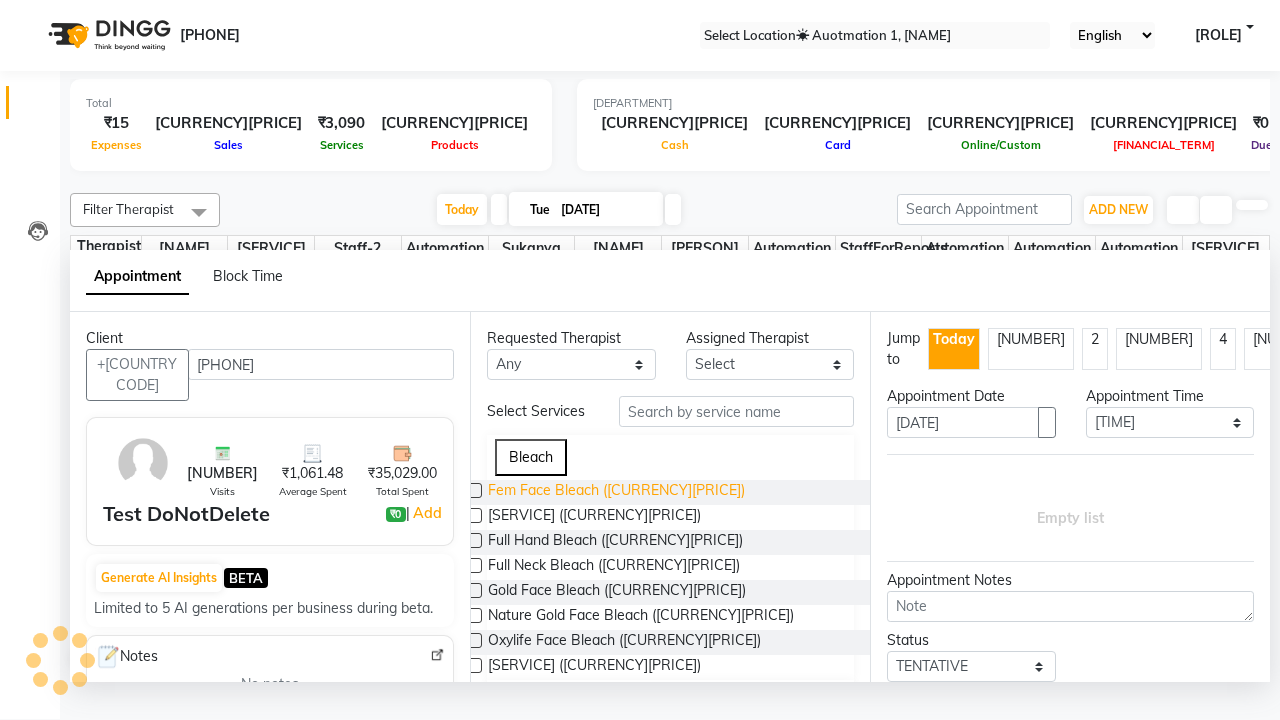click on "Fem Face Bleach ([CURRENCY][PRICE])" at bounding box center [616, 492] 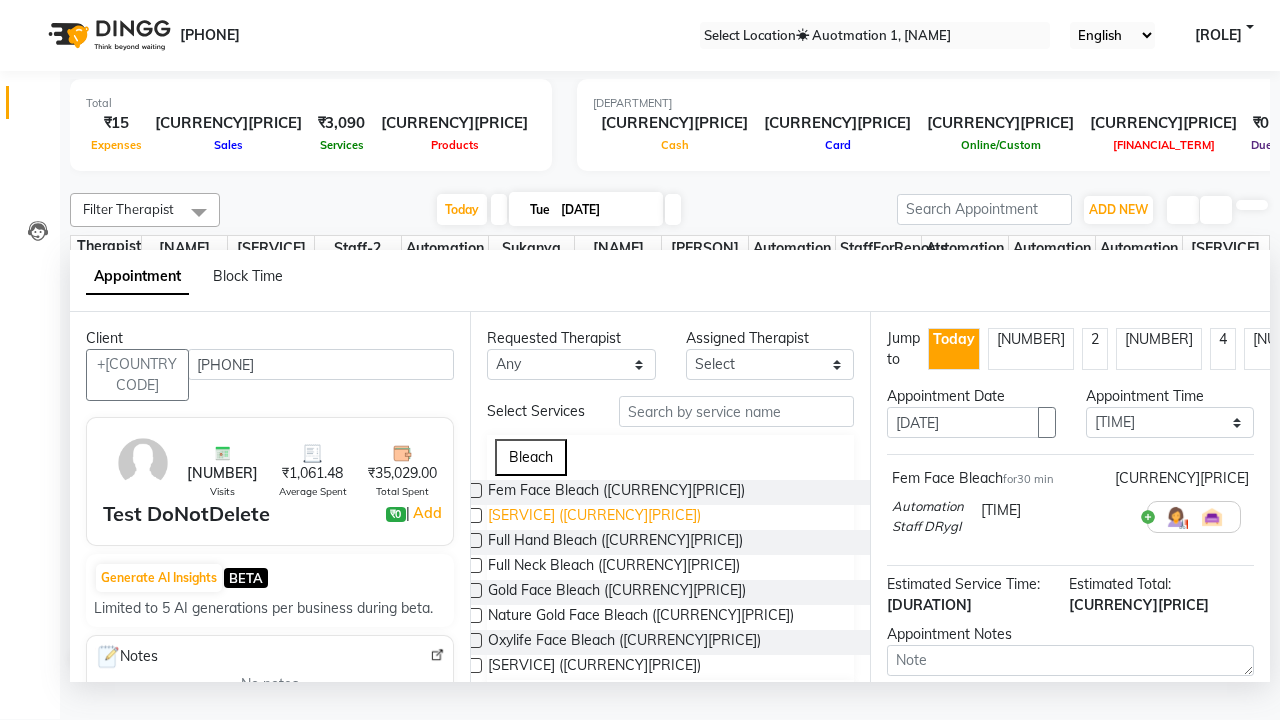 click on "[SERVICE] ([CURRENCY][PRICE])" at bounding box center [616, 492] 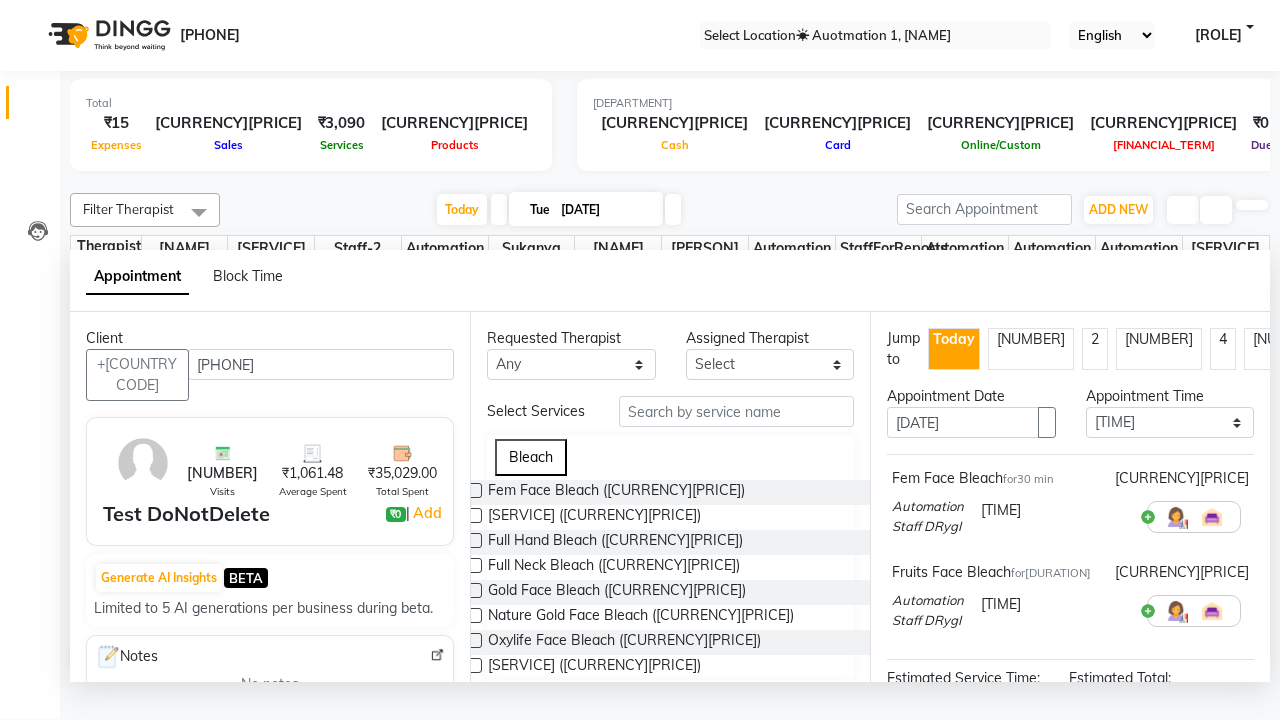 type on "This Appointment is created by Automation Test" 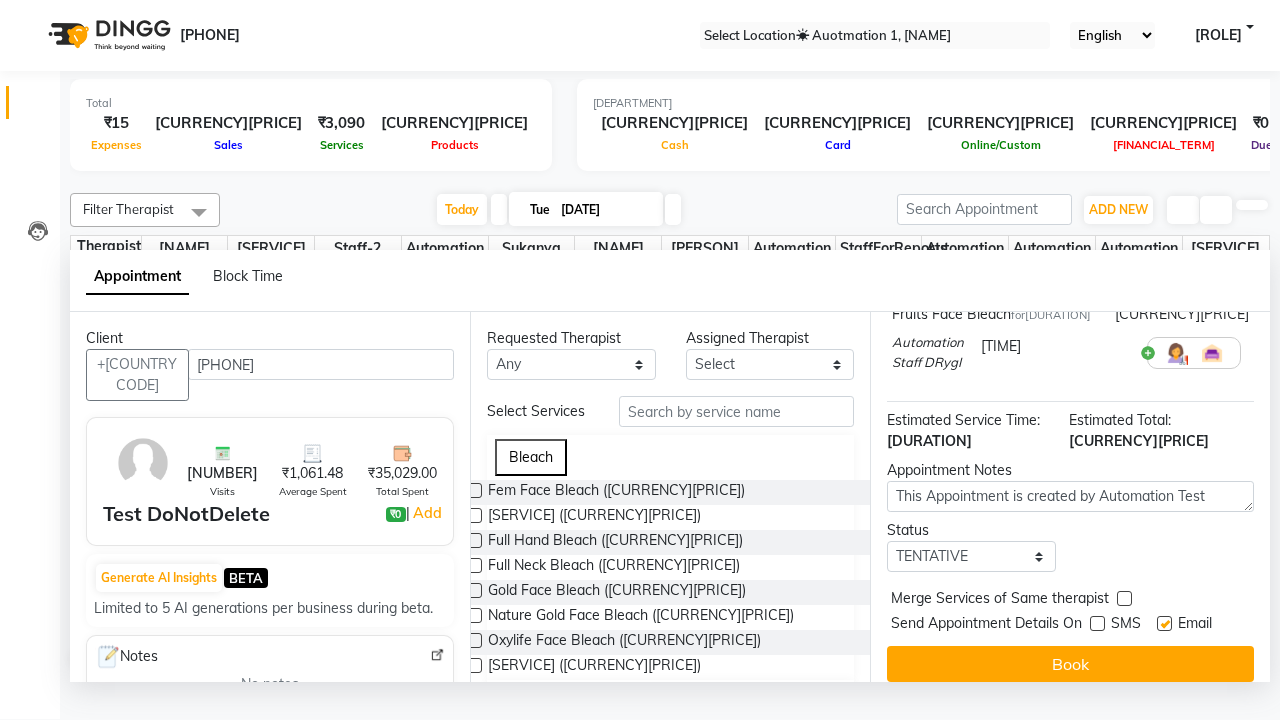 click at bounding box center [1164, 623] 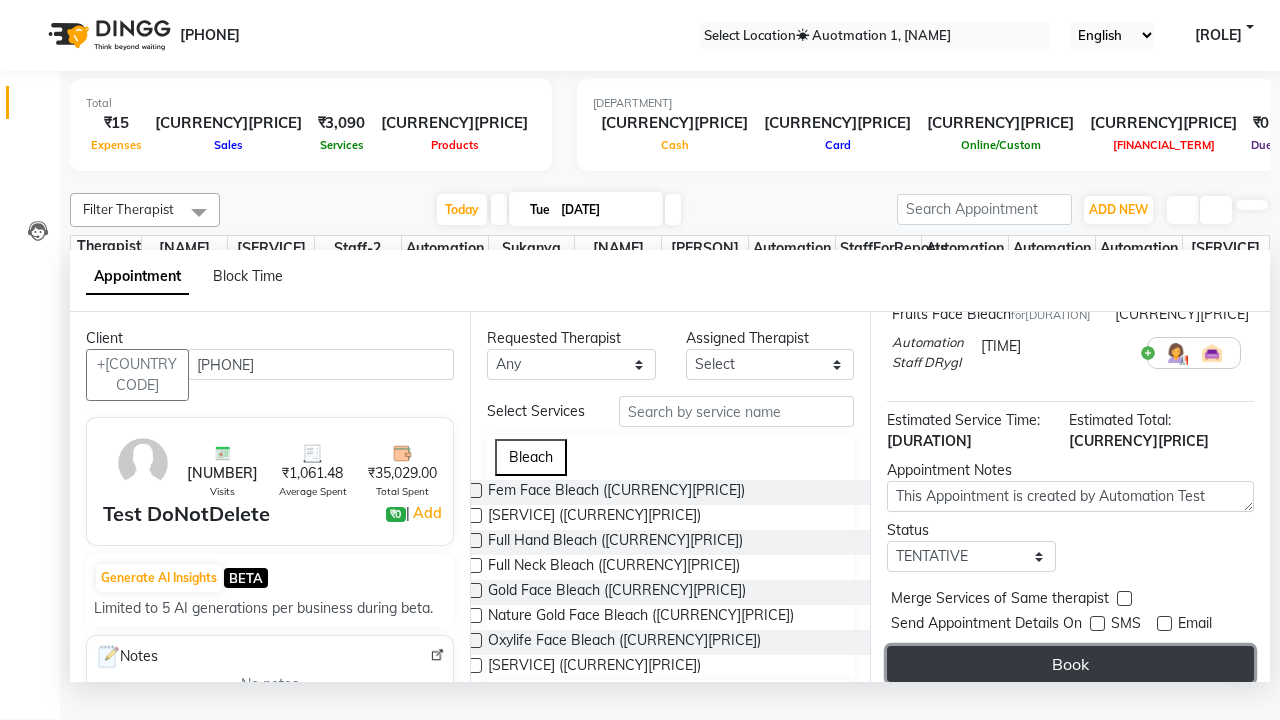 click on "Book" at bounding box center (1070, 664) 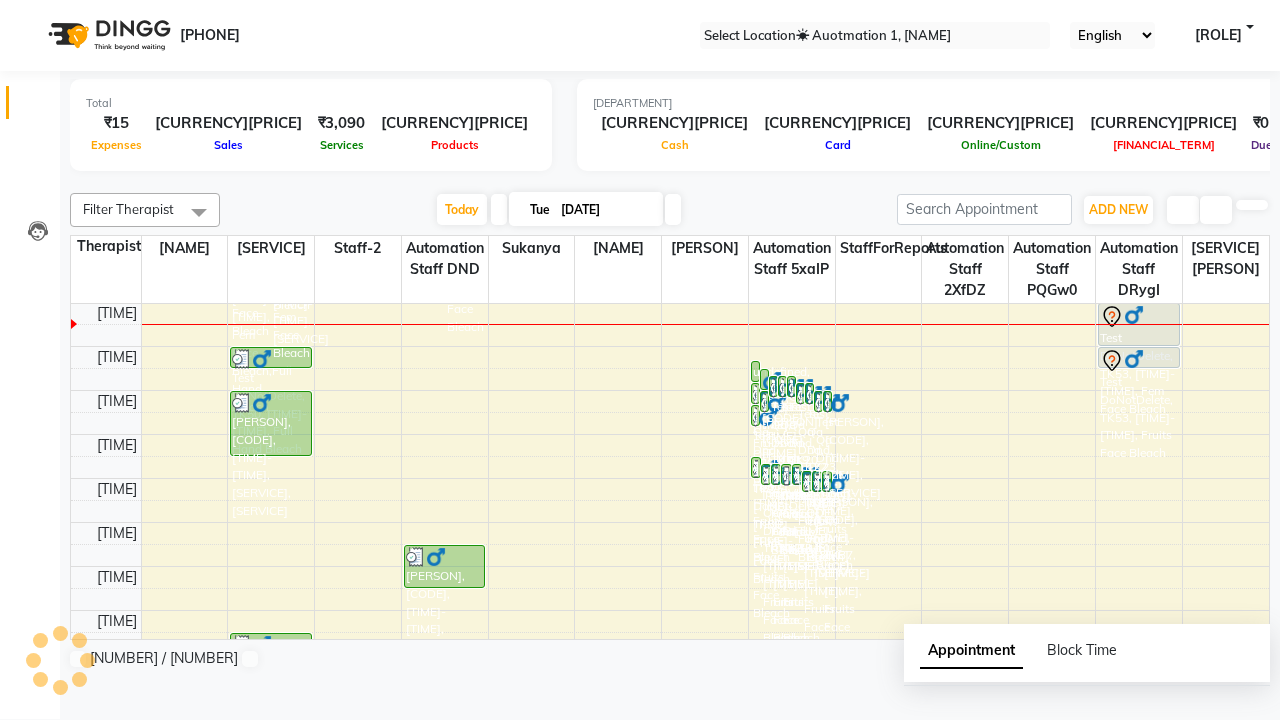 scroll, scrollTop: 0, scrollLeft: 0, axis: both 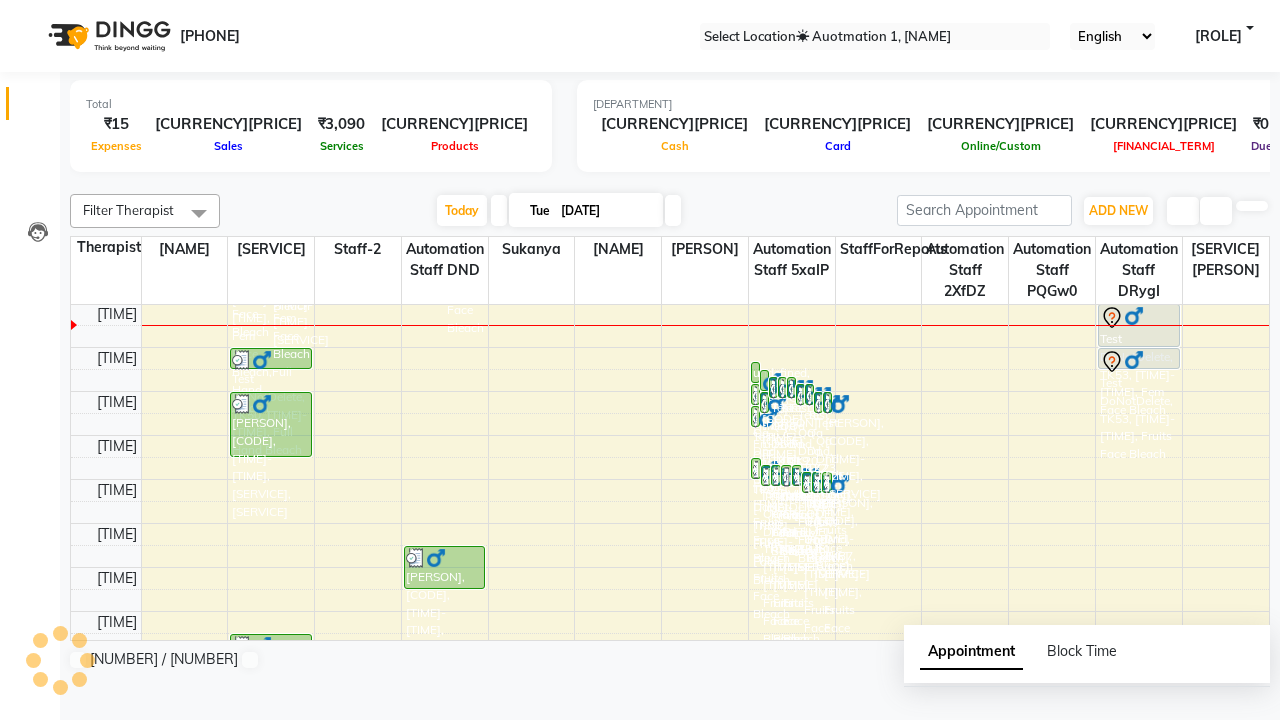 click on "Success" at bounding box center [640, 751] 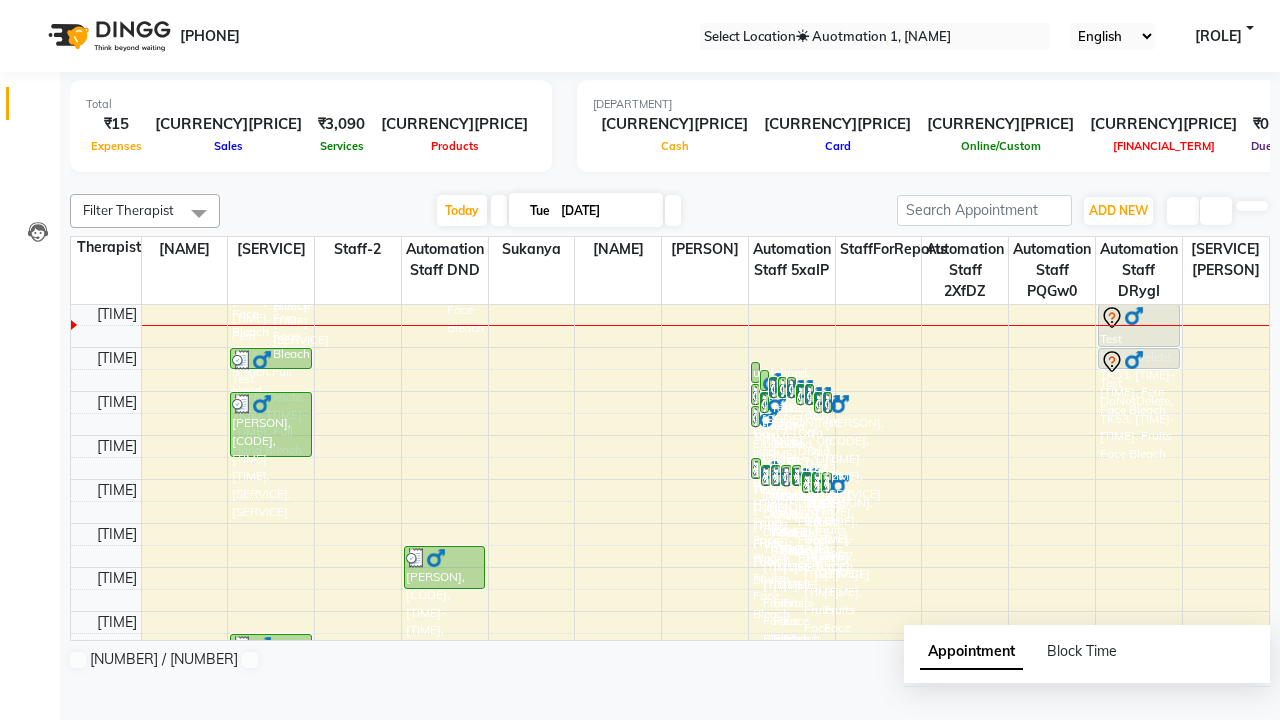 click at bounding box center (199, 213) 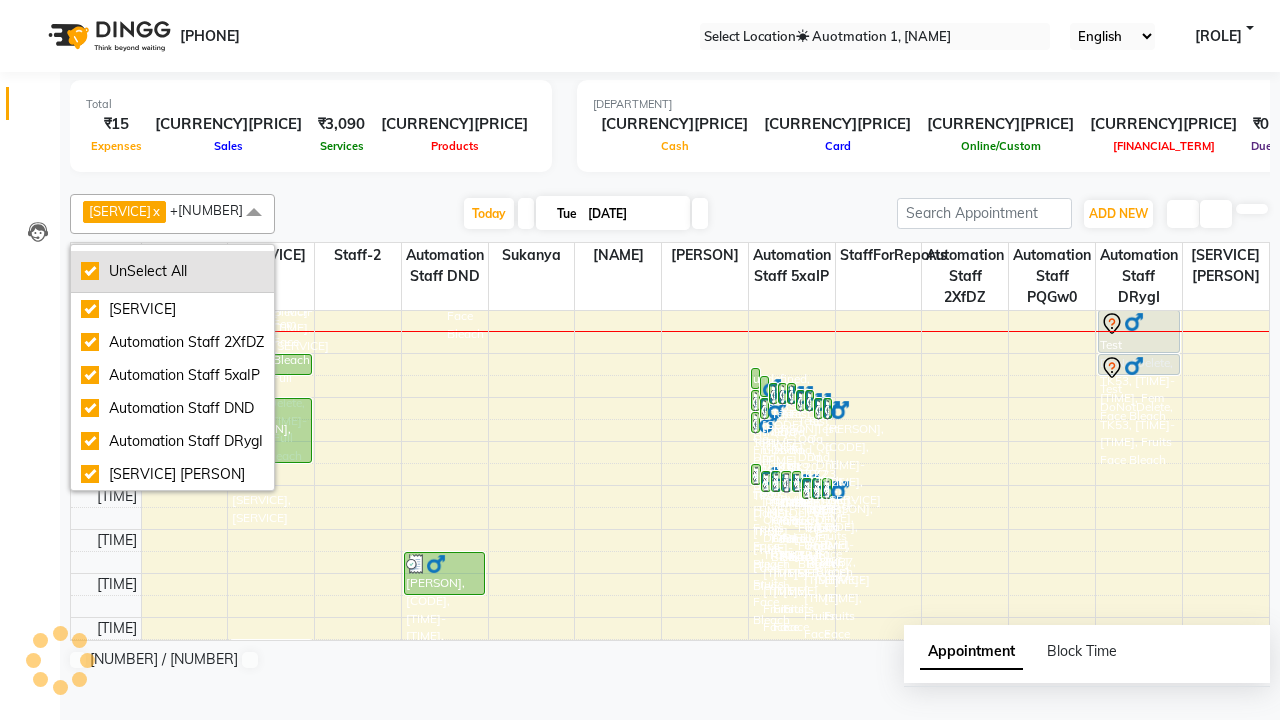click on "UnSelect All" at bounding box center (172, 271) 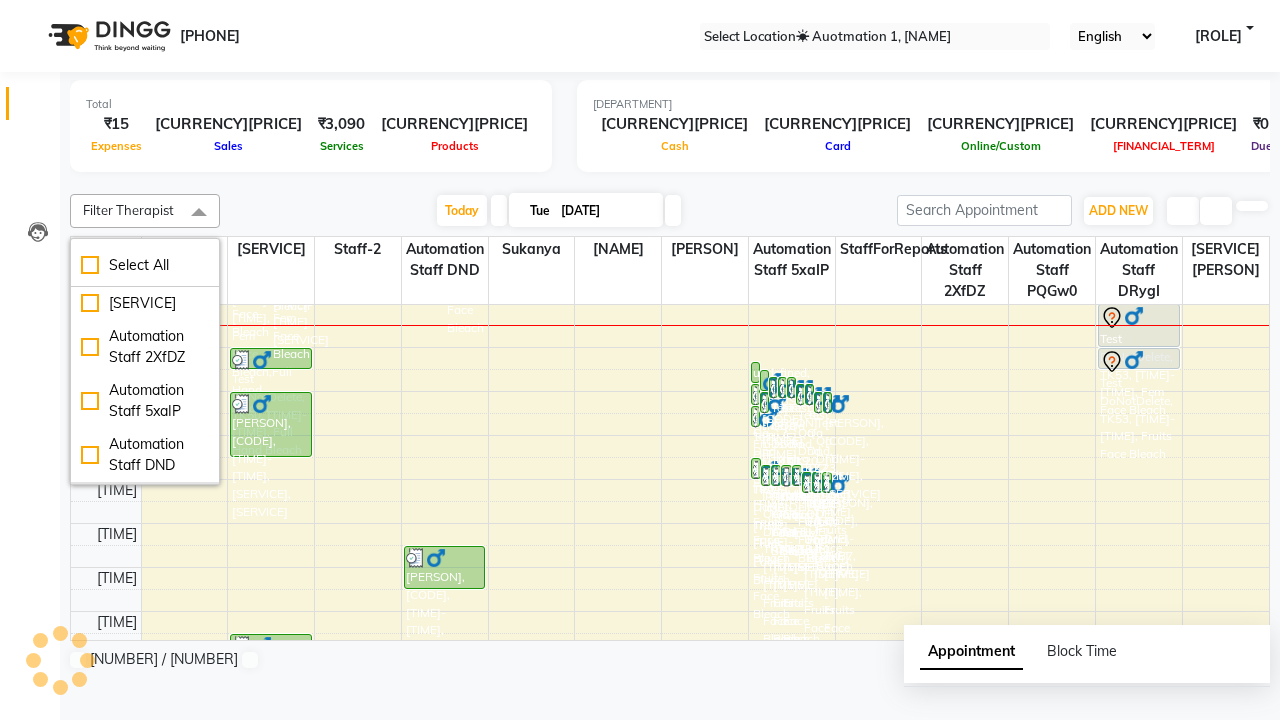 click on "Automation Staff DRygI" at bounding box center [145, 303] 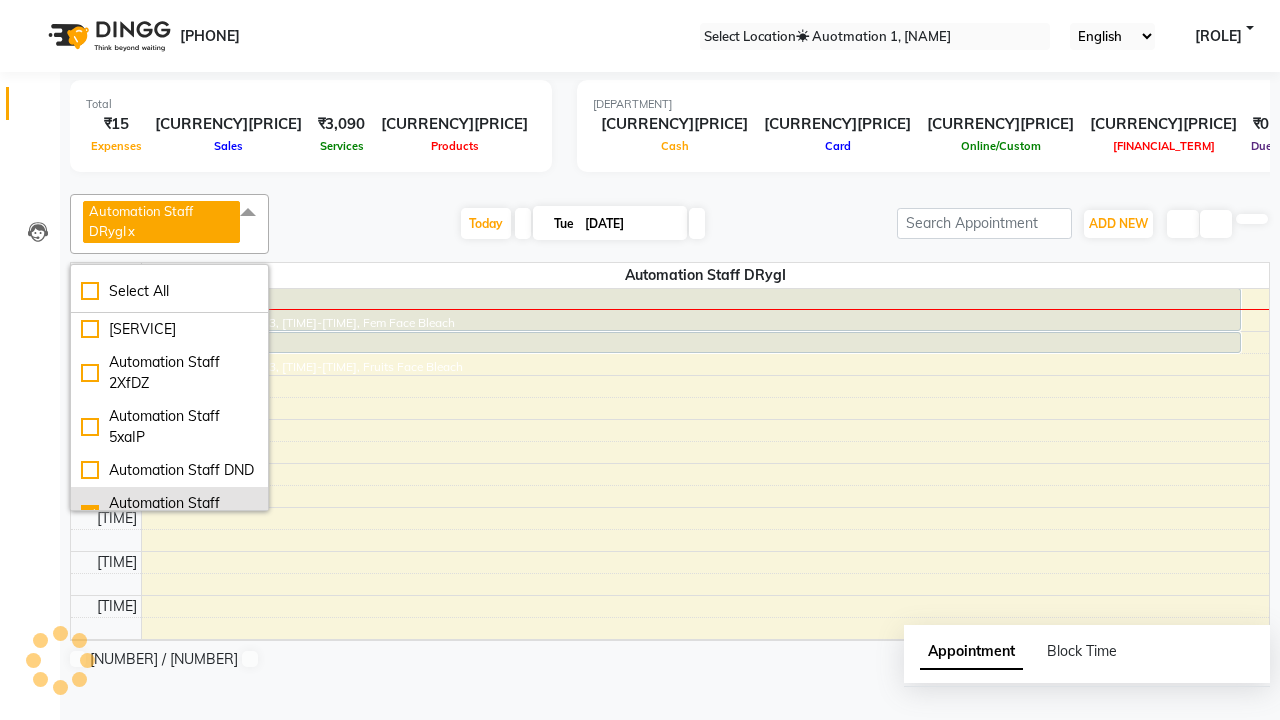 scroll, scrollTop: 124, scrollLeft: 0, axis: vertical 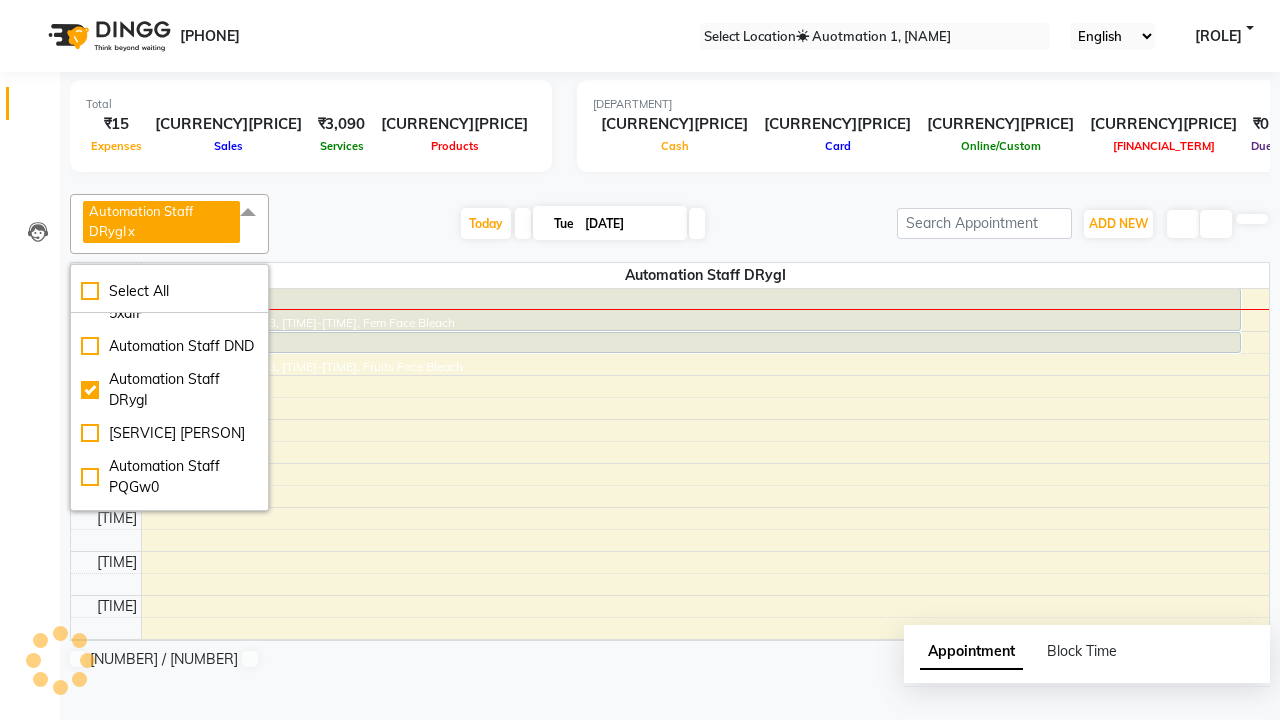 click at bounding box center [248, 213] 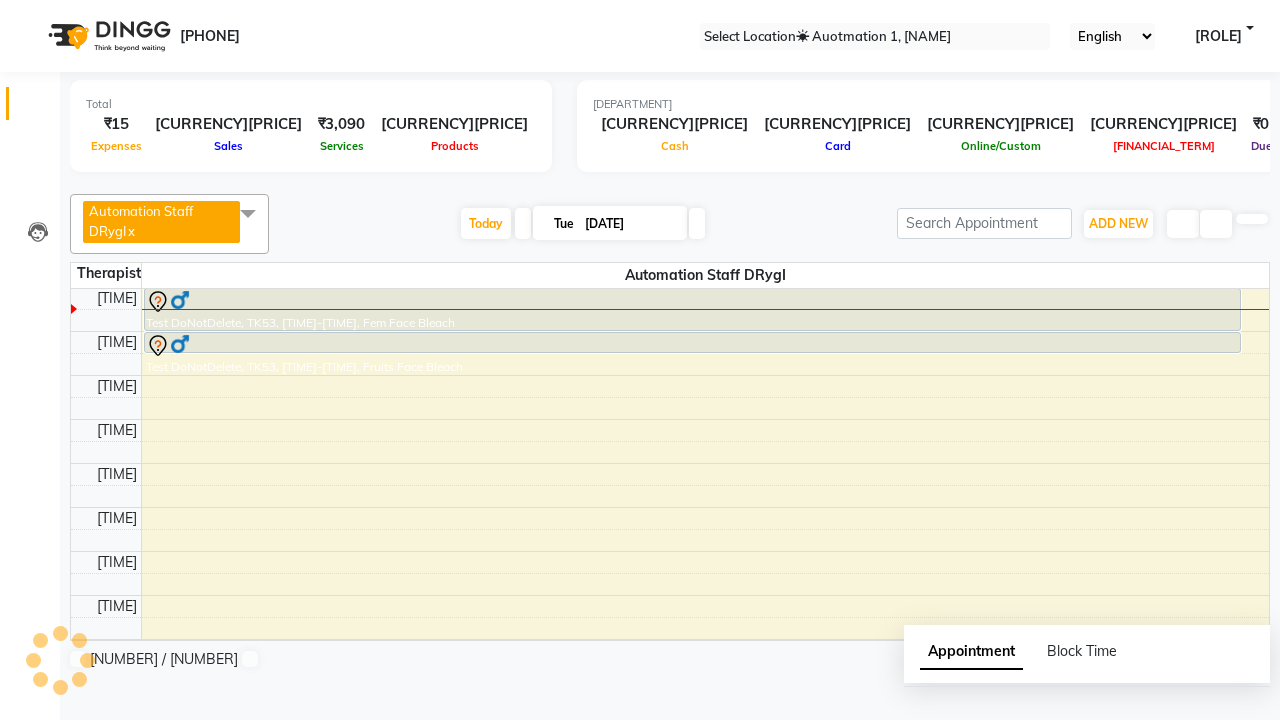 scroll, scrollTop: 110, scrollLeft: 0, axis: vertical 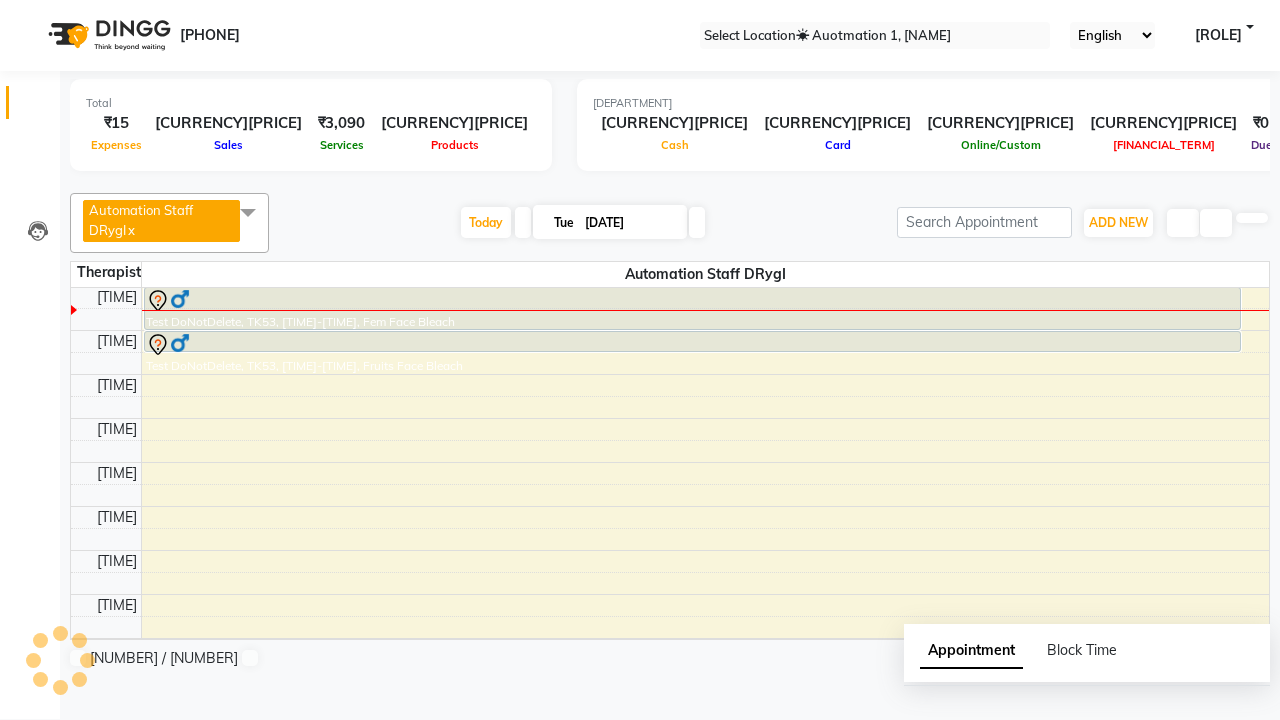 click at bounding box center (692, 301) 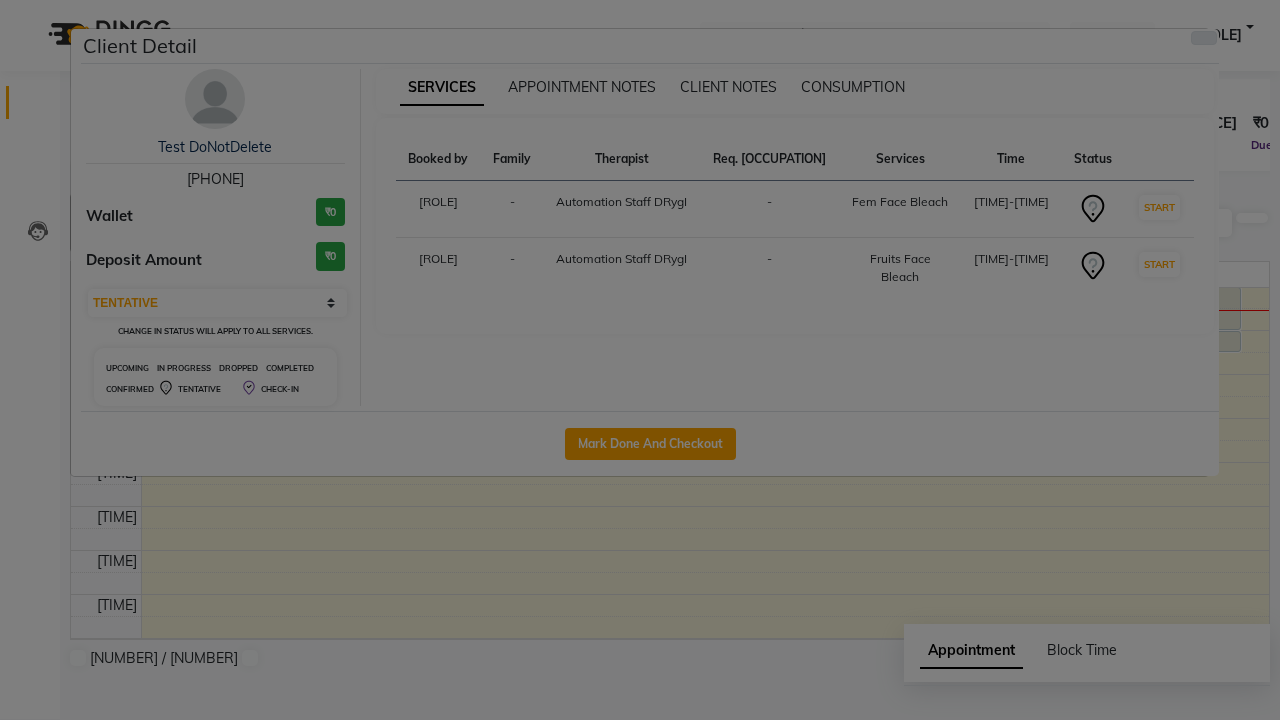 click at bounding box center (1204, 38) 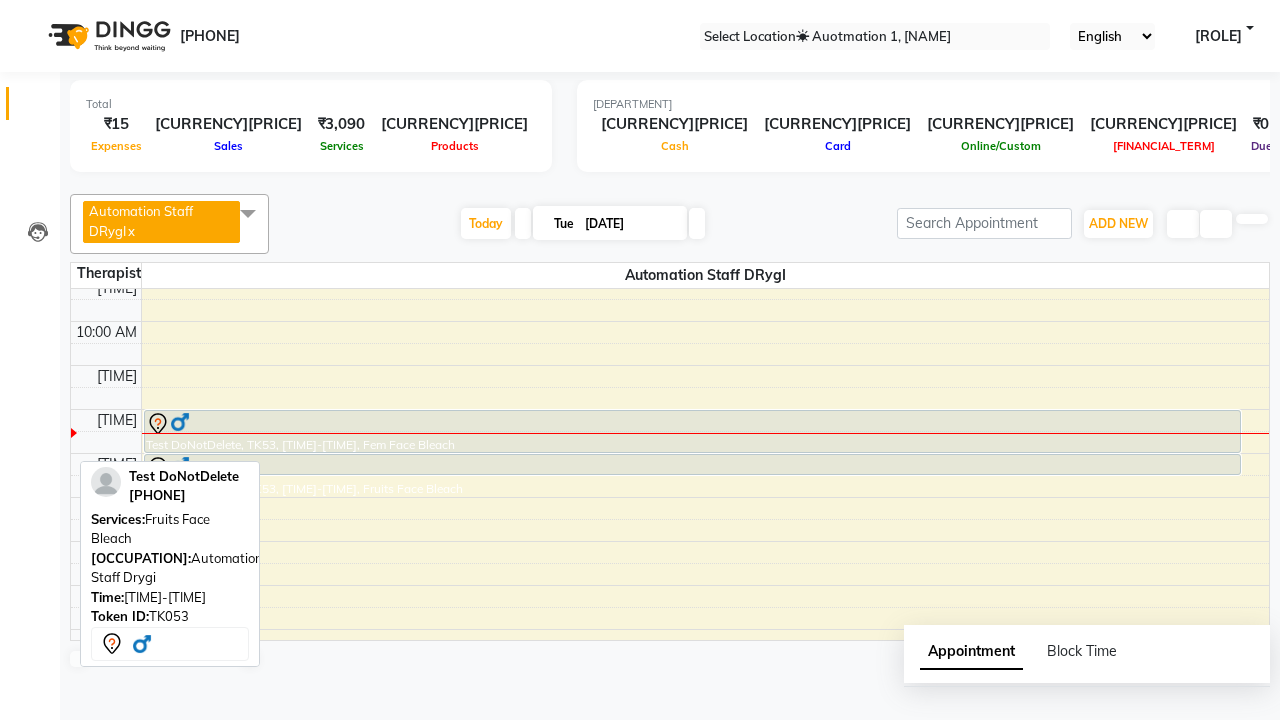 click at bounding box center (248, 213) 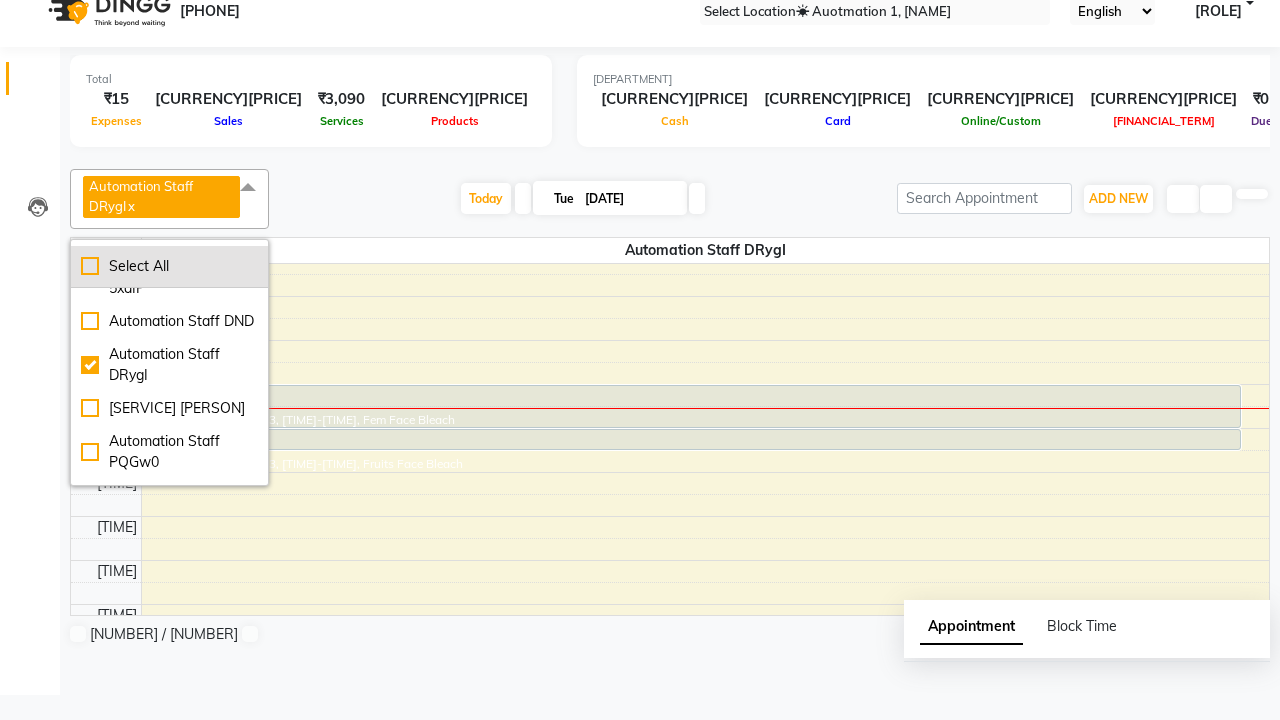 click on "Select All" at bounding box center (169, 266) 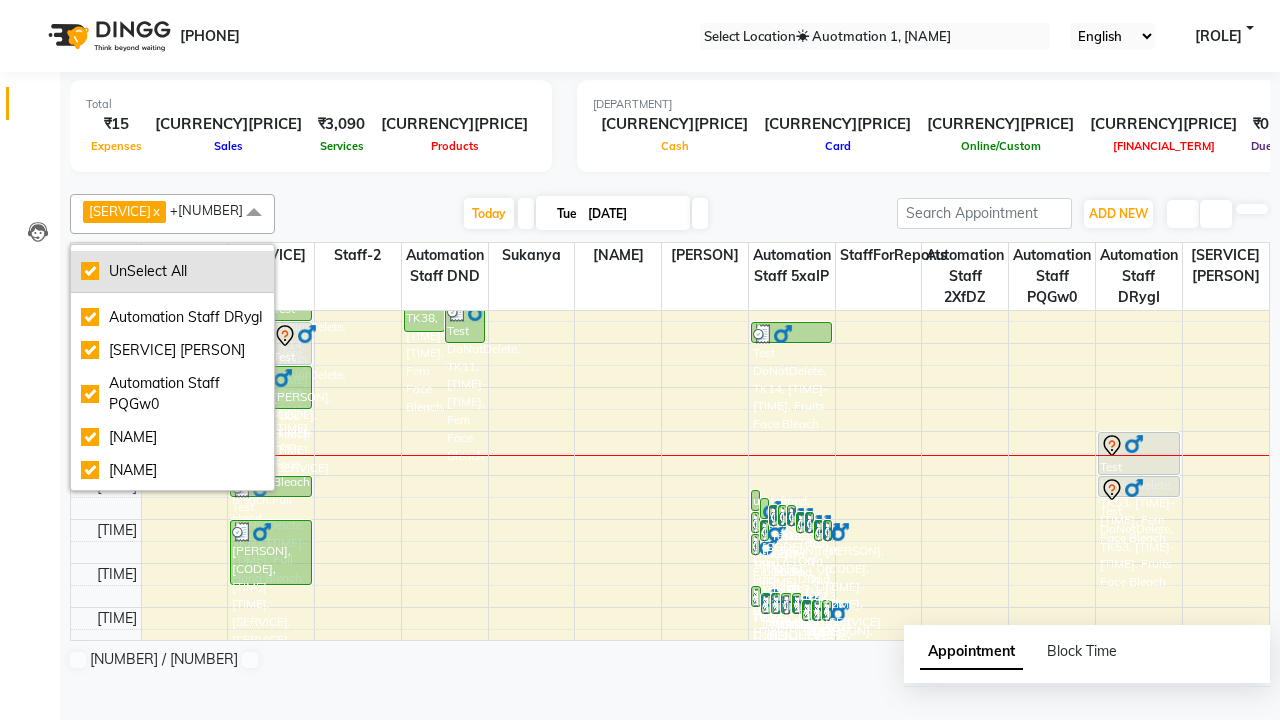 click on "UnSelect All" at bounding box center [172, 271] 